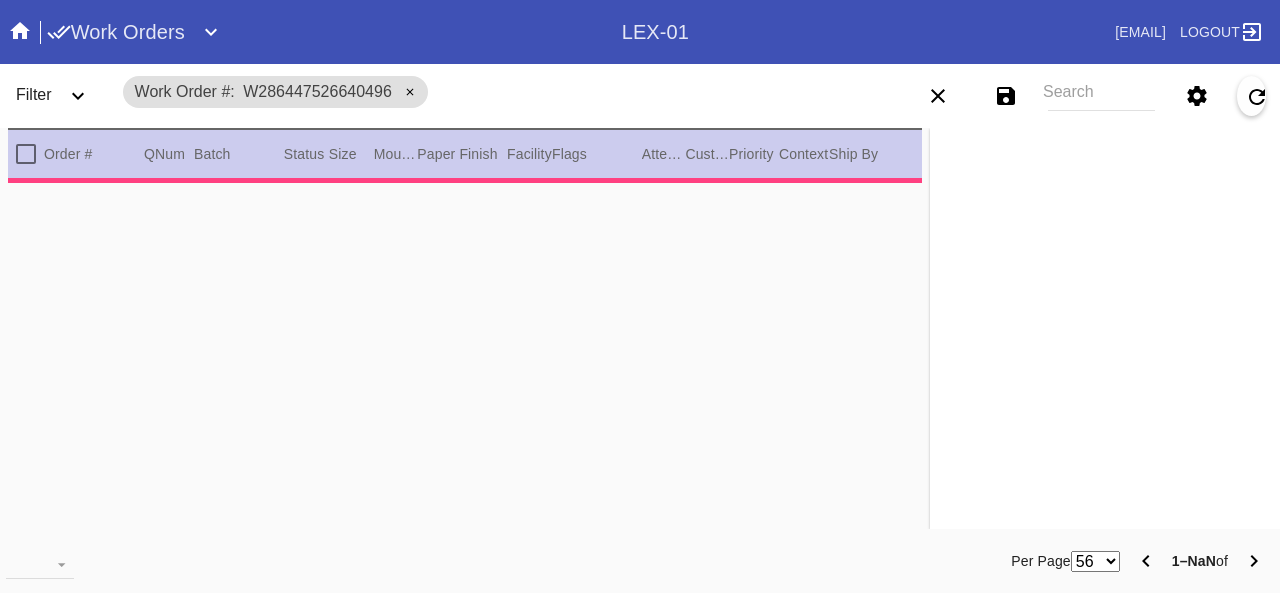 scroll, scrollTop: 0, scrollLeft: 0, axis: both 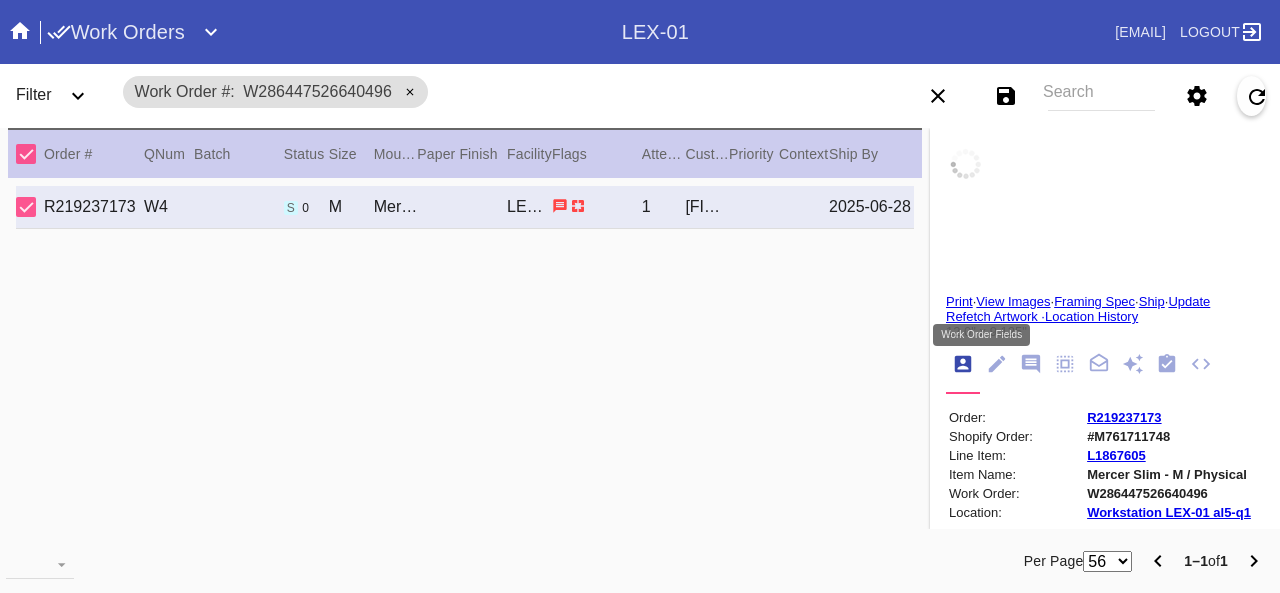 click at bounding box center [1002, 358] 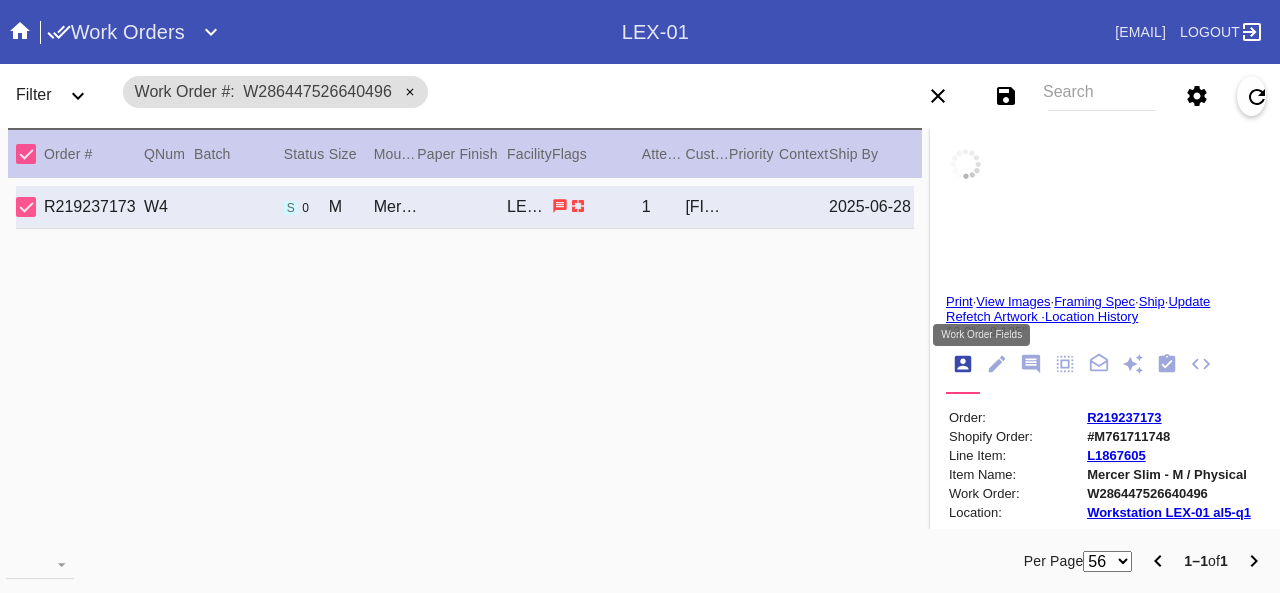 scroll, scrollTop: 73, scrollLeft: 0, axis: vertical 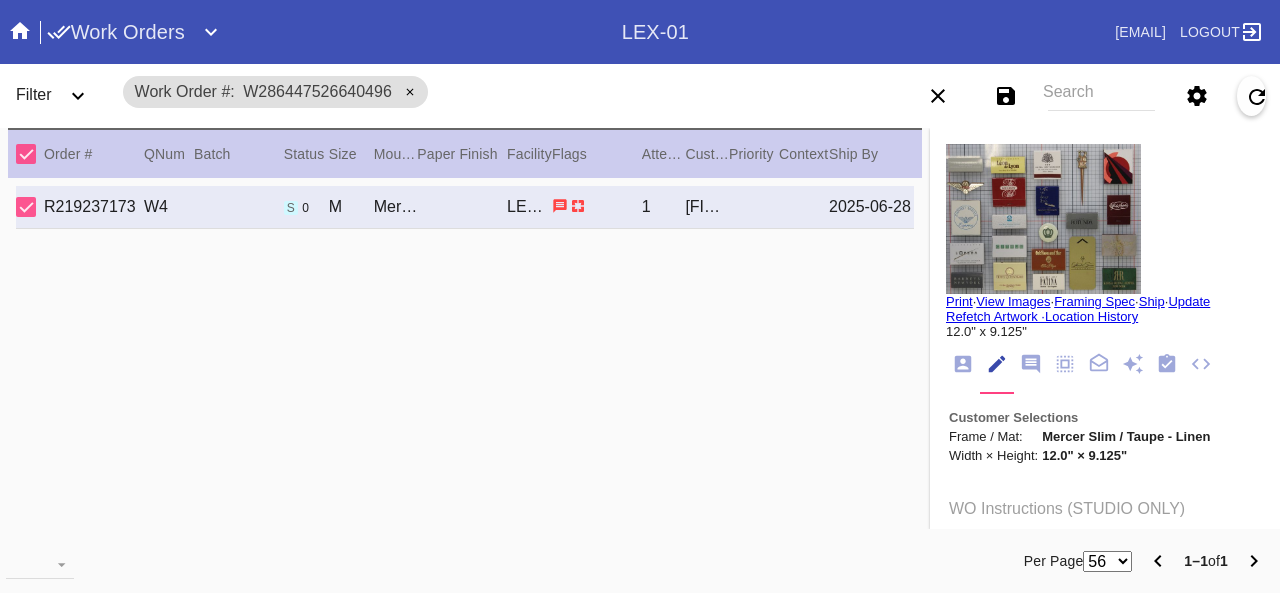 click at bounding box center [1043, 219] 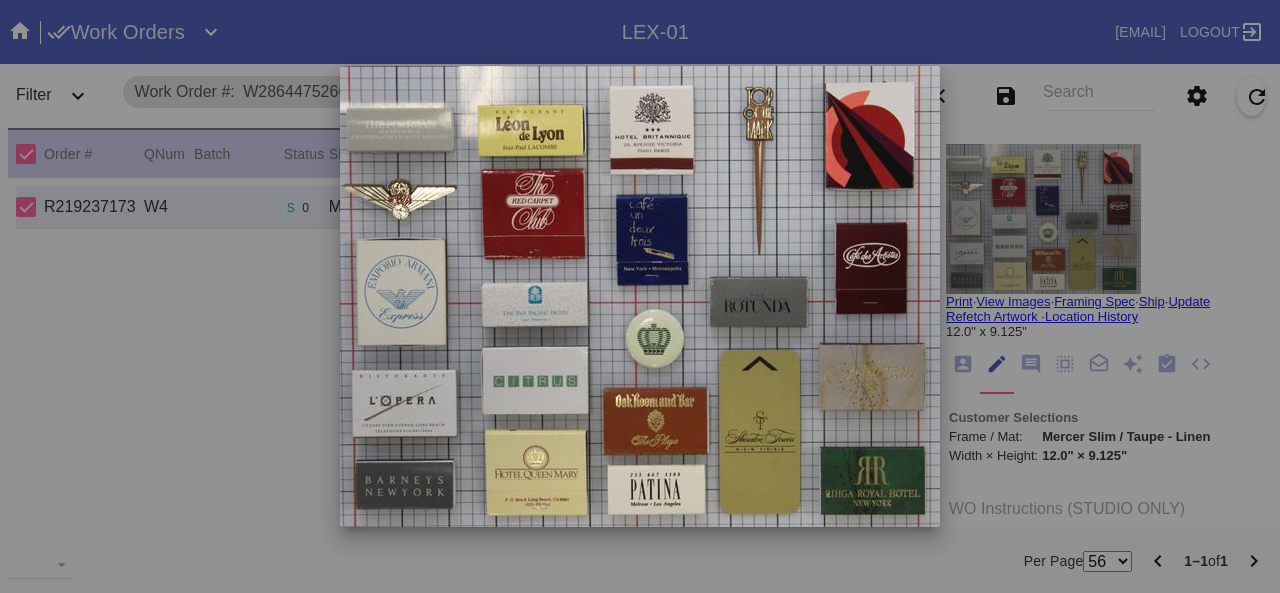 click at bounding box center (640, 296) 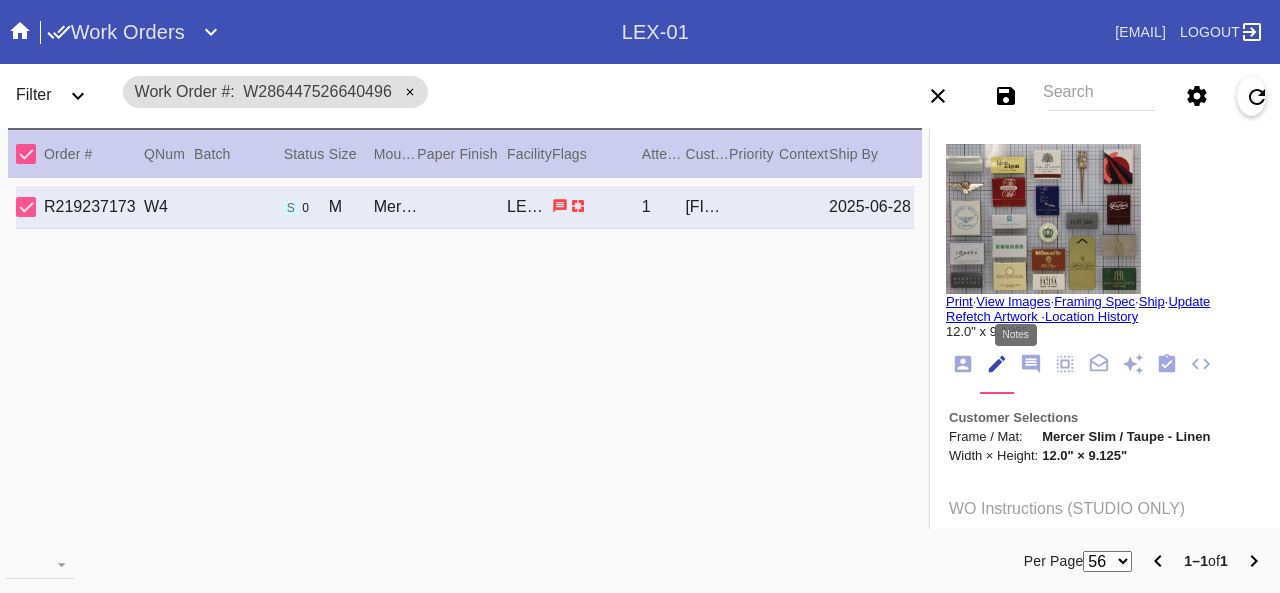 click at bounding box center (1031, 364) 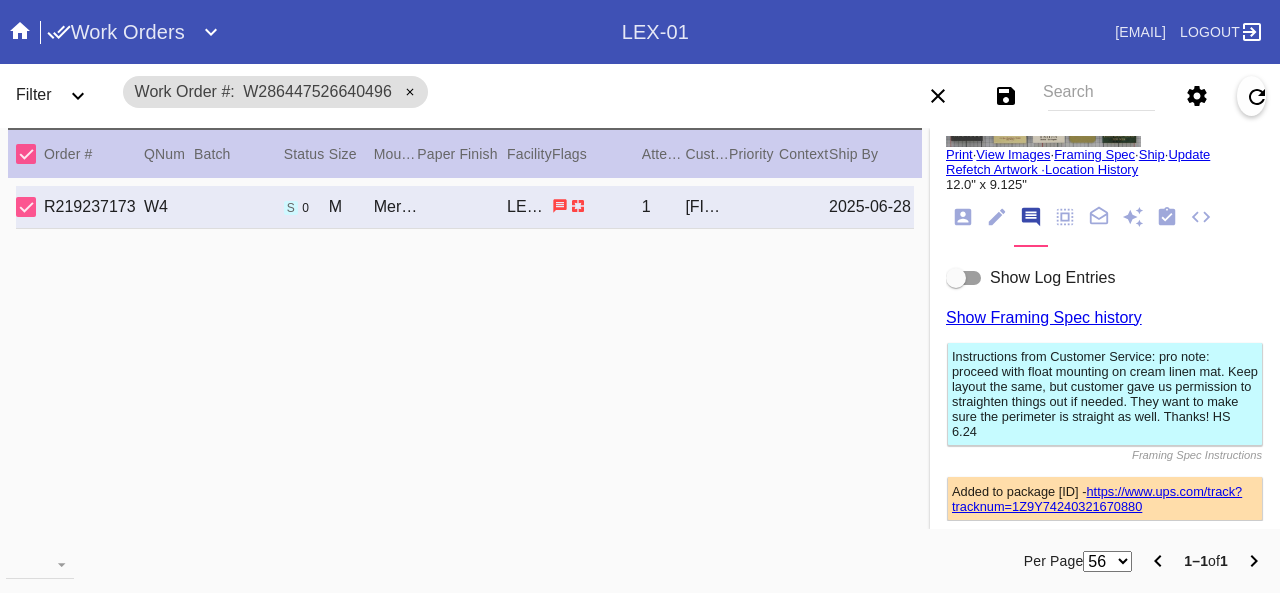 scroll, scrollTop: 200, scrollLeft: 0, axis: vertical 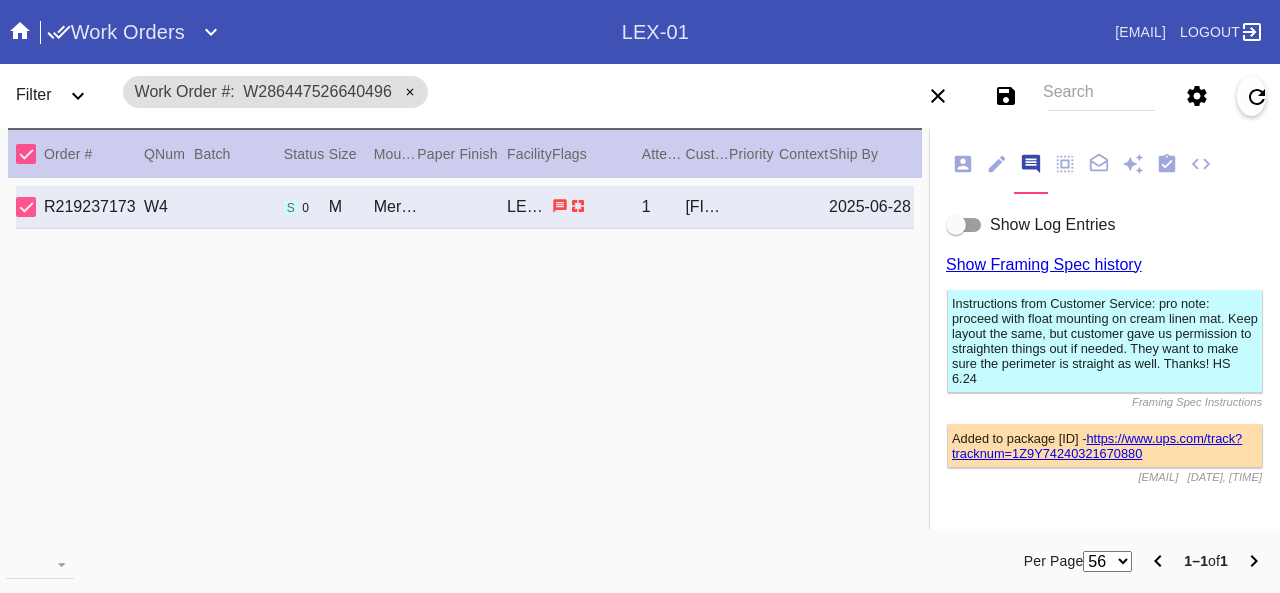 click at bounding box center [964, 225] 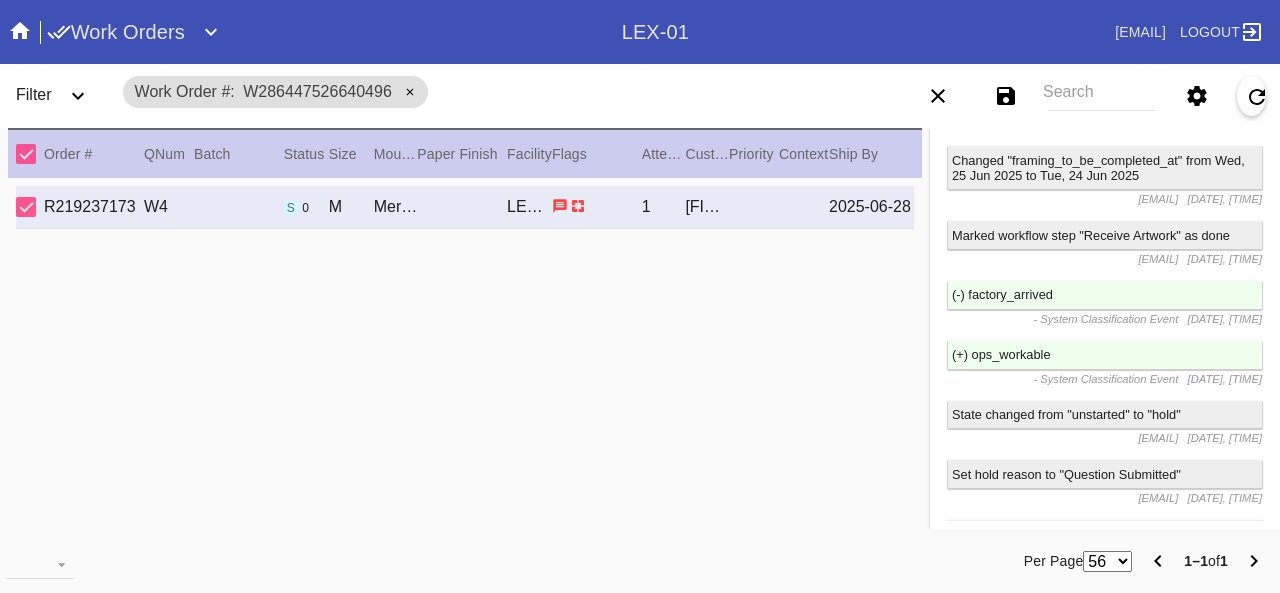 scroll, scrollTop: 2538, scrollLeft: 0, axis: vertical 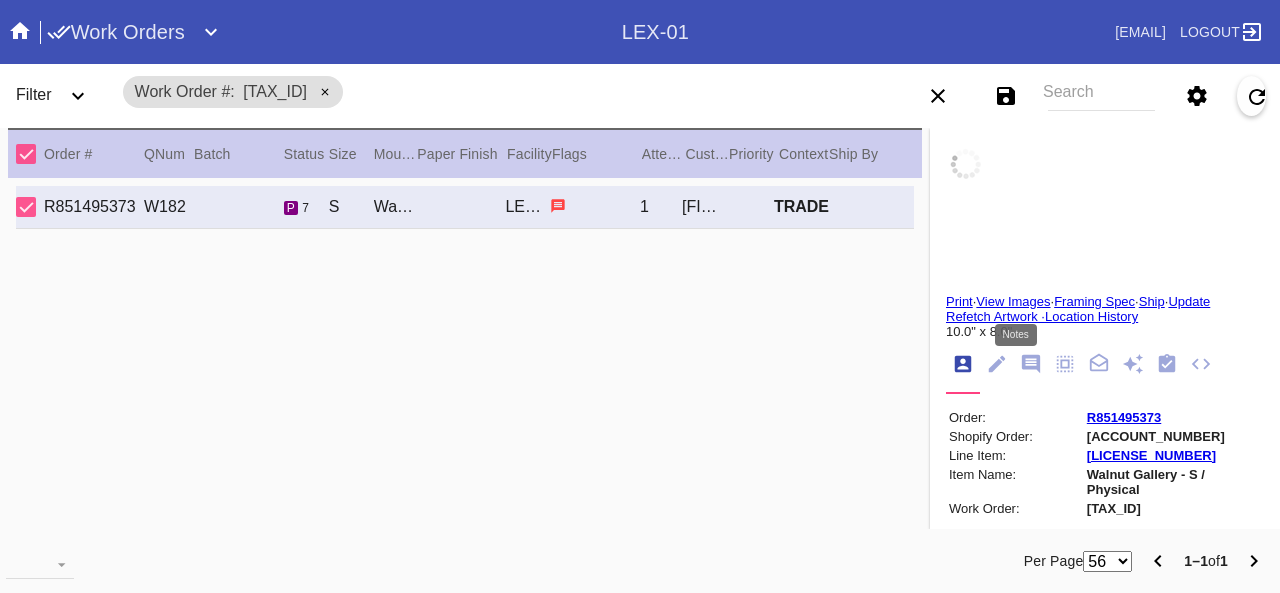 click at bounding box center (1031, 364) 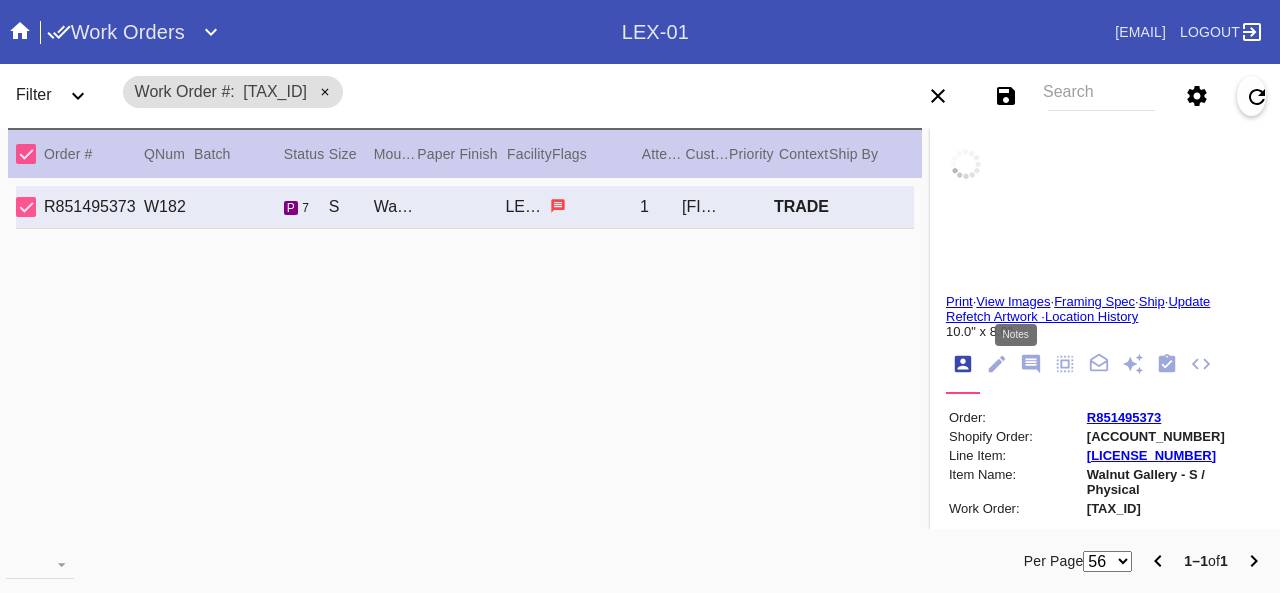 scroll, scrollTop: 122, scrollLeft: 0, axis: vertical 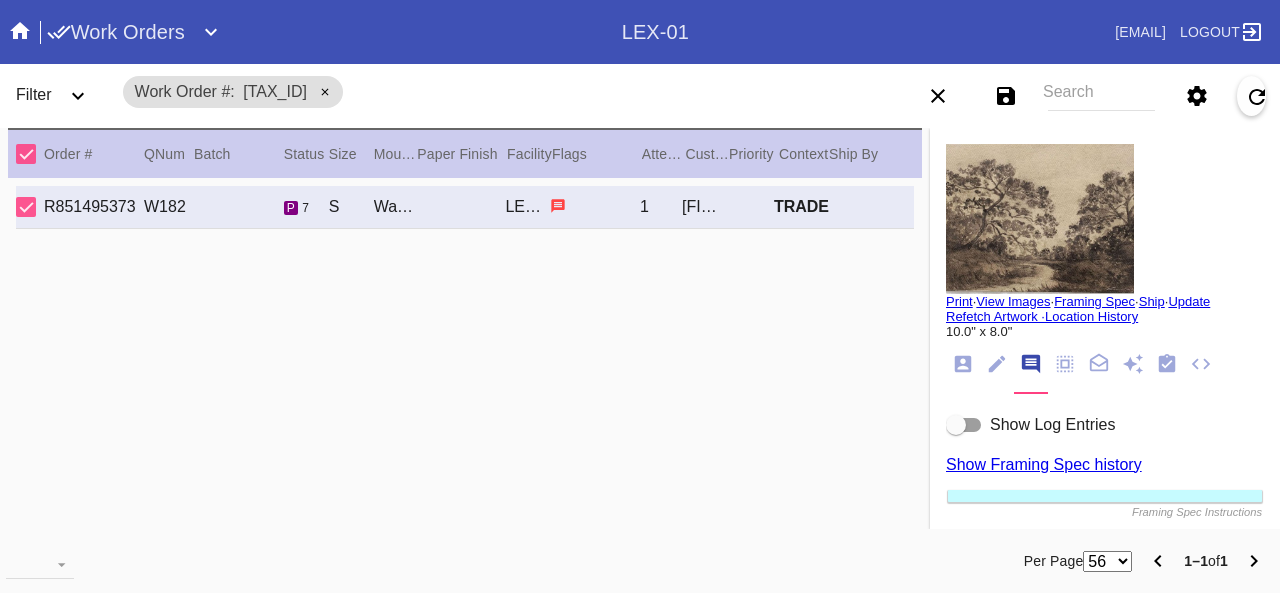 click at bounding box center [956, 425] 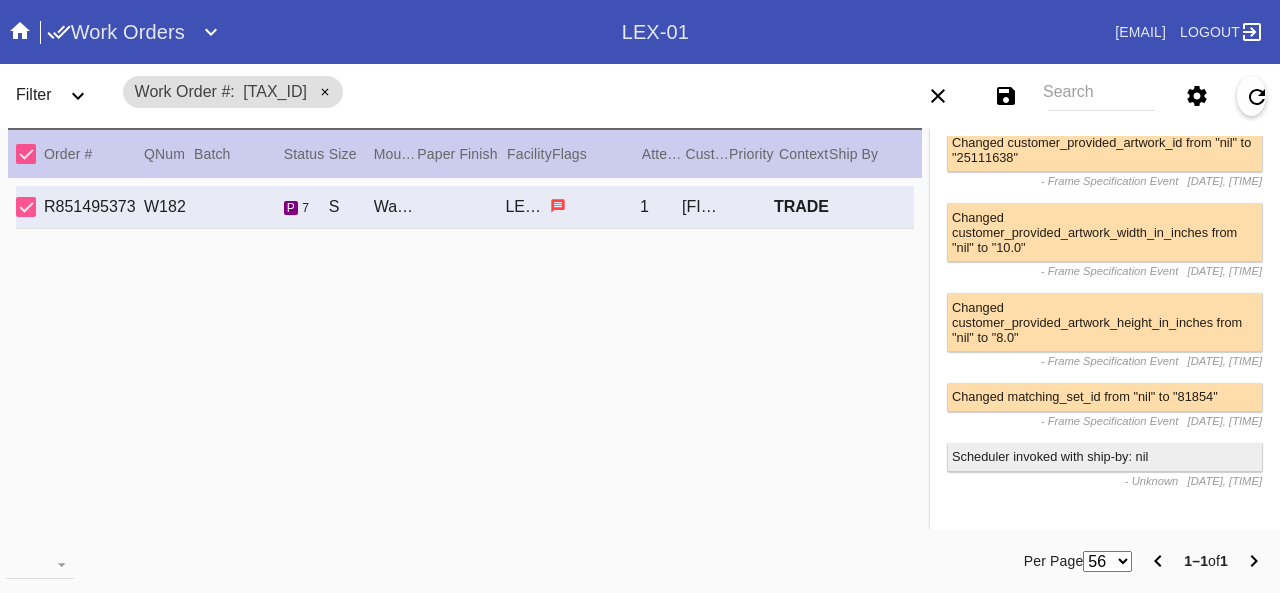 scroll, scrollTop: 702, scrollLeft: 0, axis: vertical 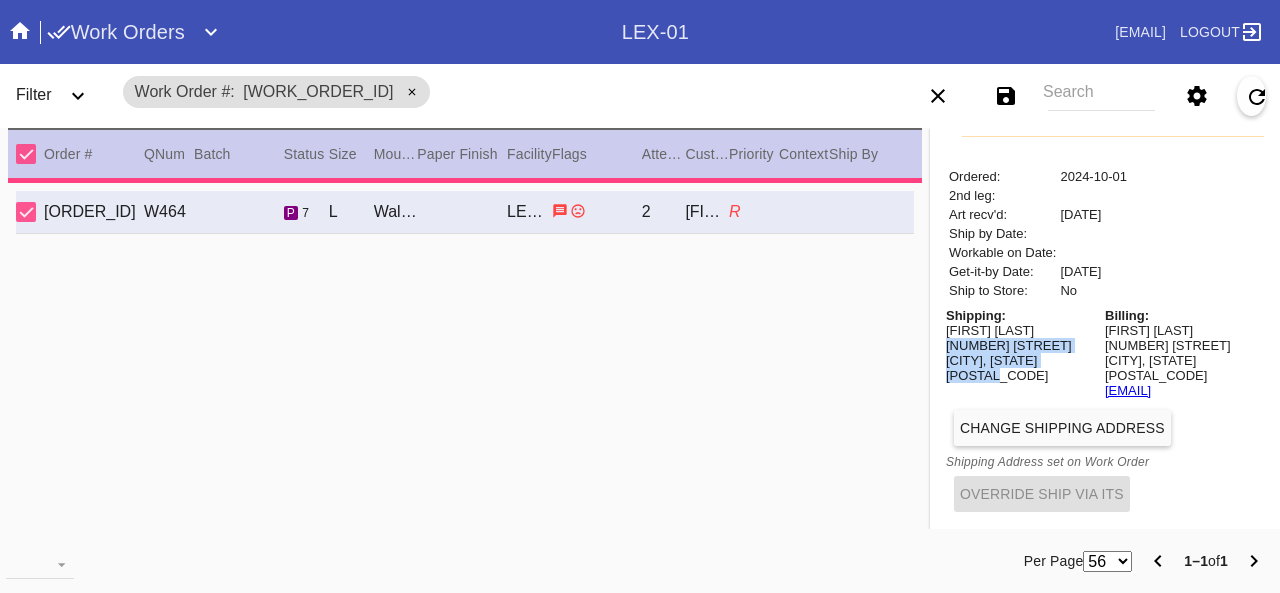 drag, startPoint x: 928, startPoint y: 353, endPoint x: 1059, endPoint y: 379, distance: 133.55524 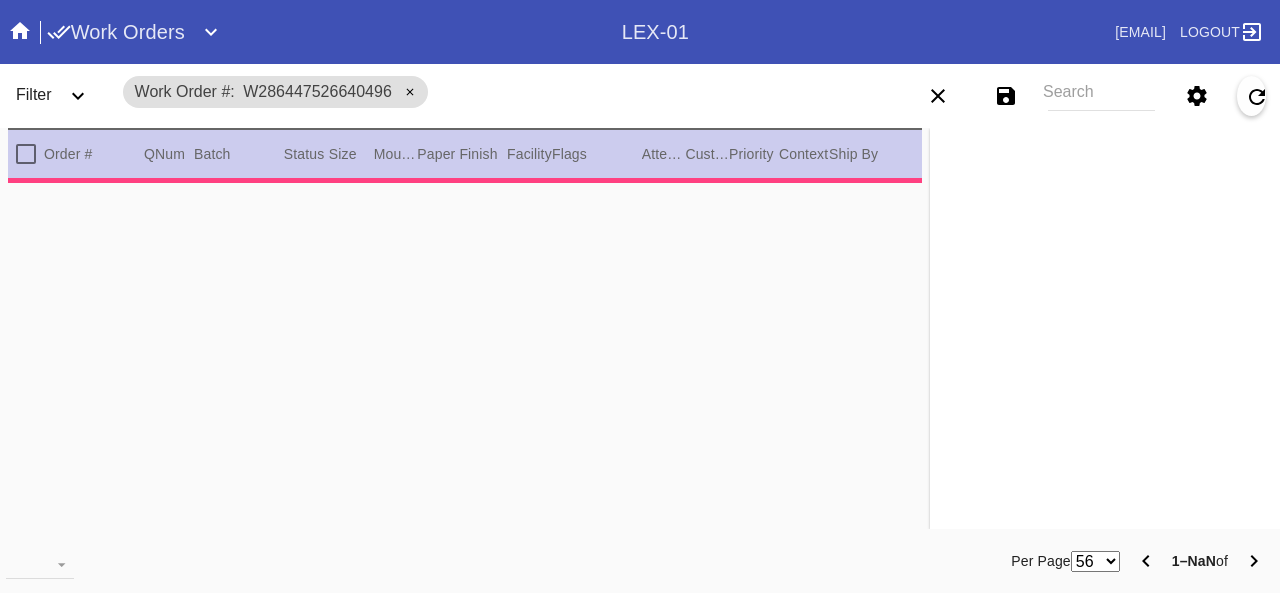 scroll, scrollTop: 0, scrollLeft: 0, axis: both 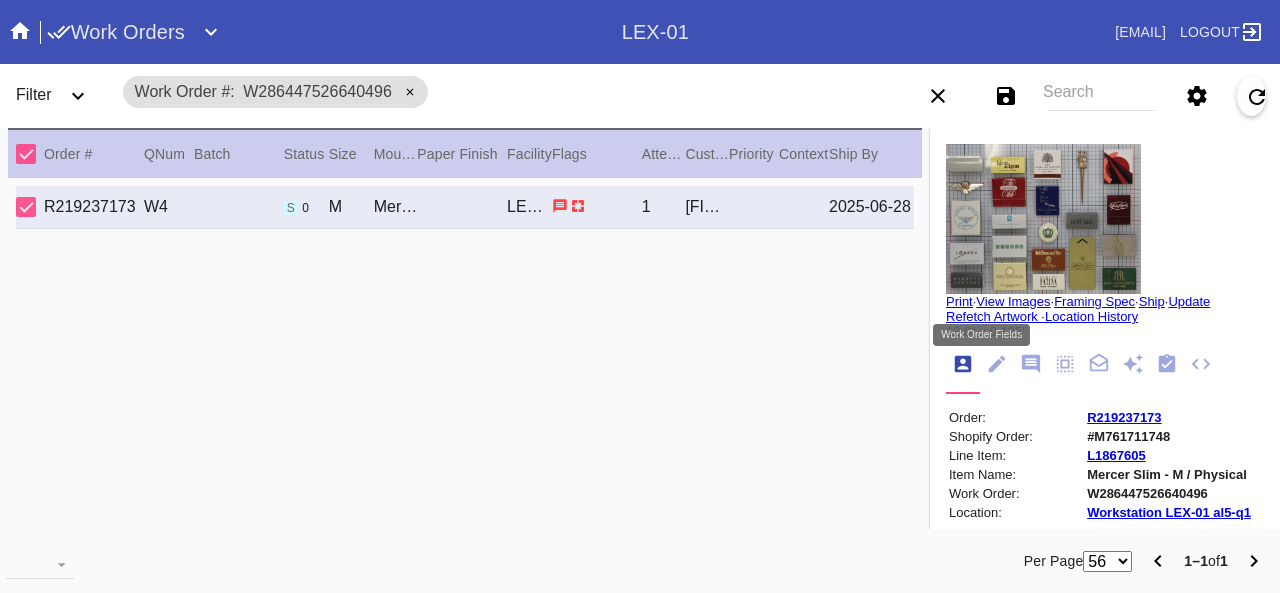 click at bounding box center (996, 365) 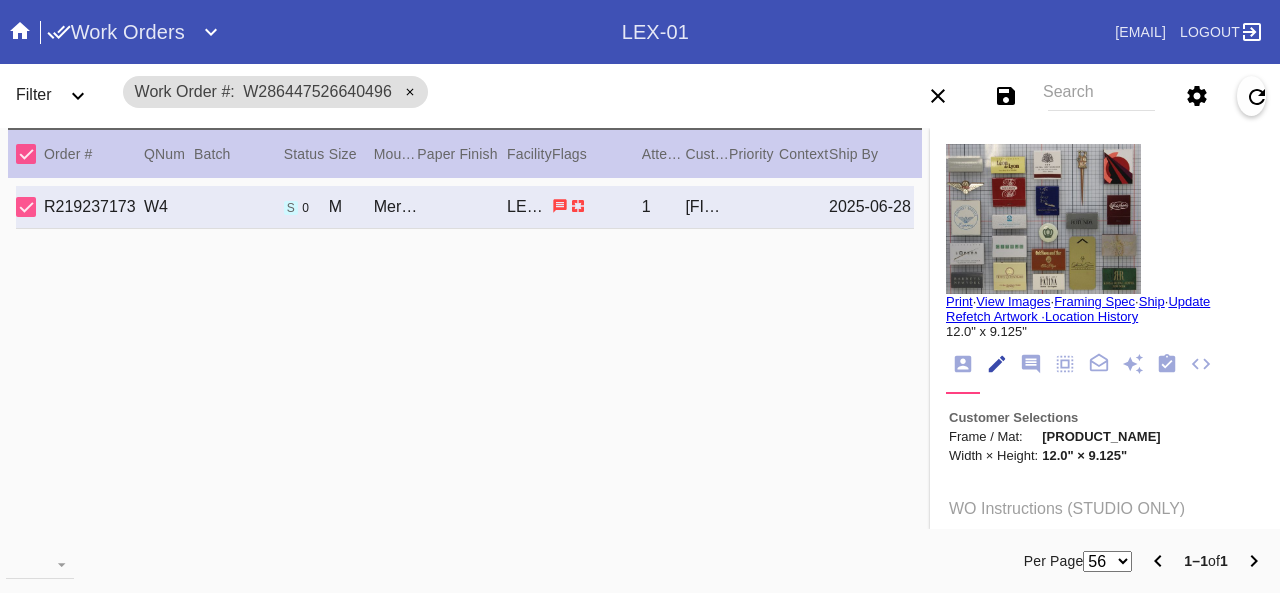 scroll, scrollTop: 73, scrollLeft: 0, axis: vertical 